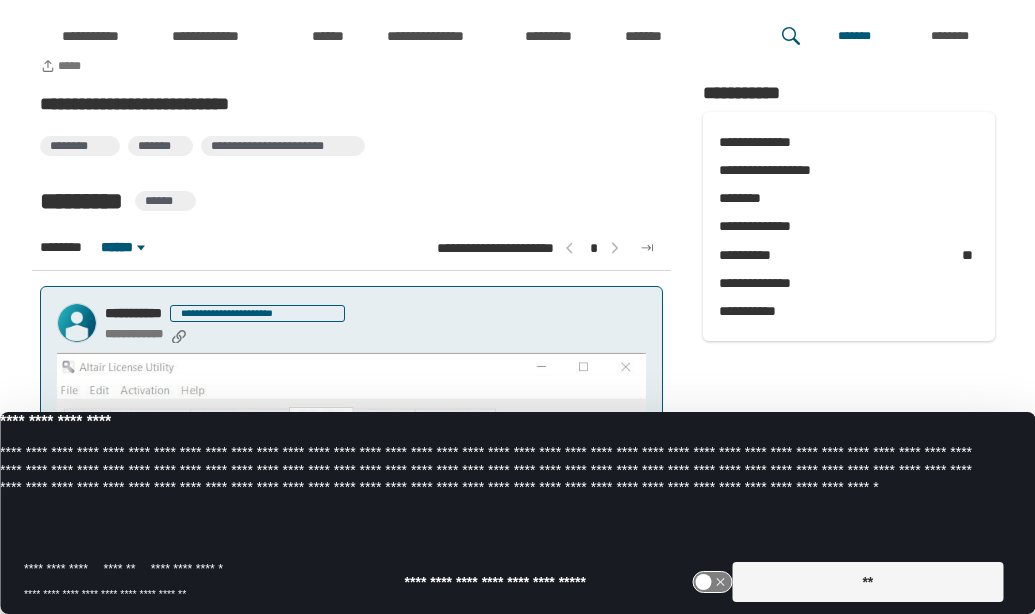 scroll, scrollTop: 4255, scrollLeft: 0, axis: vertical 